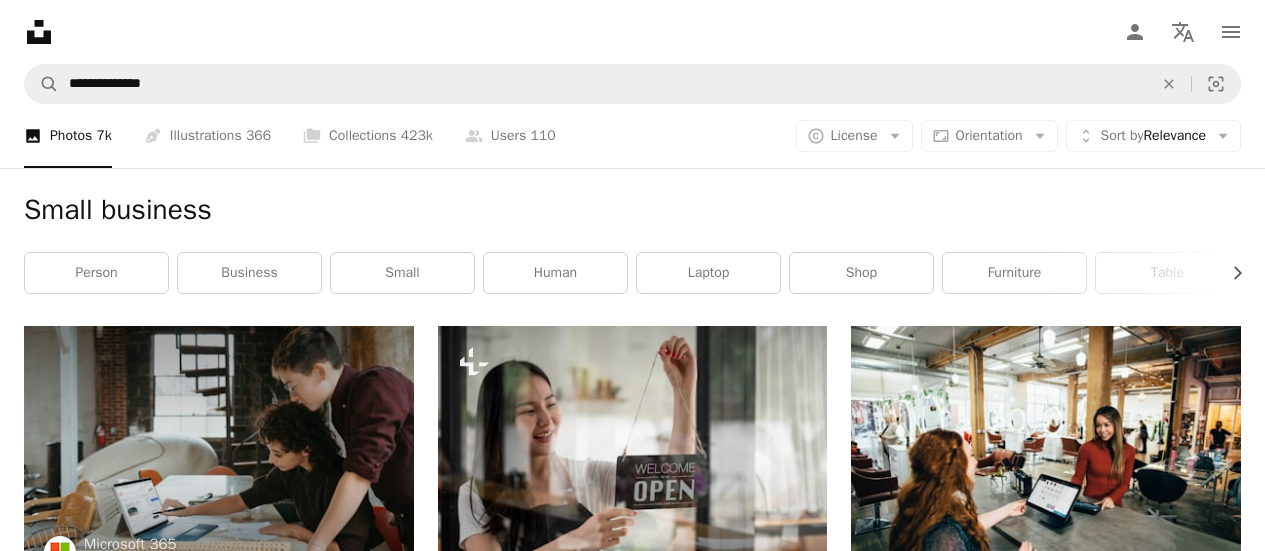 scroll, scrollTop: 14100, scrollLeft: 0, axis: vertical 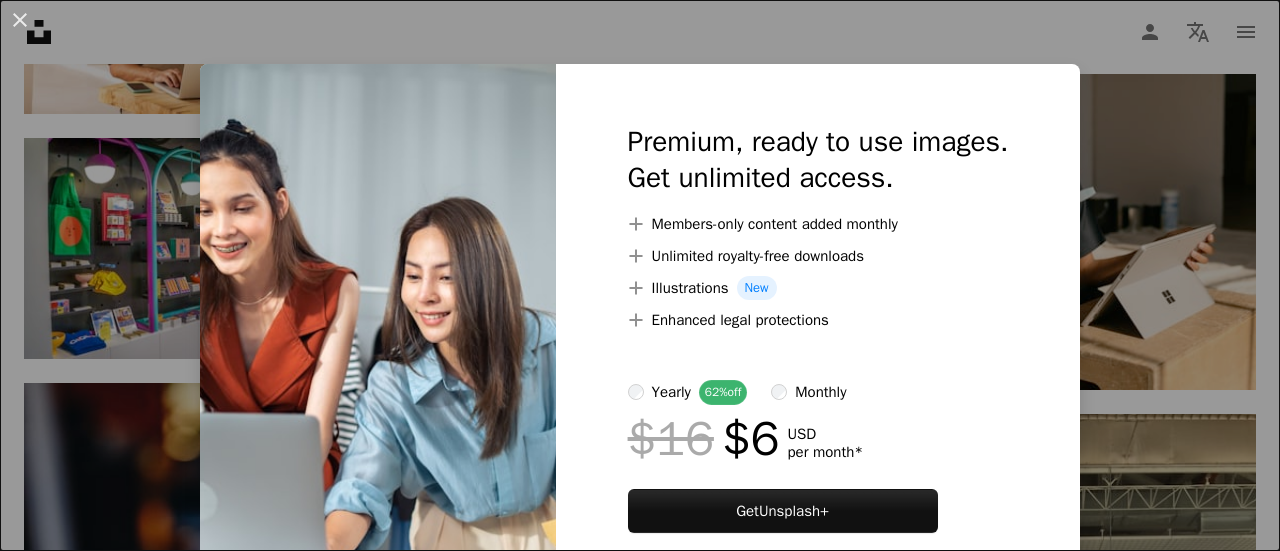 click on "An X shape Premium, ready to use images. Get unlimited access. A plus sign Members-only content added monthly A plus sign Unlimited royalty-free downloads A plus sign Illustrations  New A plus sign Enhanced legal protections yearly 62%  off monthly $16   $6 USD per month * Get  Unsplash+ * When paid annually, billed upfront  $72 Taxes where applicable. Renews automatically. Cancel anytime." at bounding box center [640, 275] 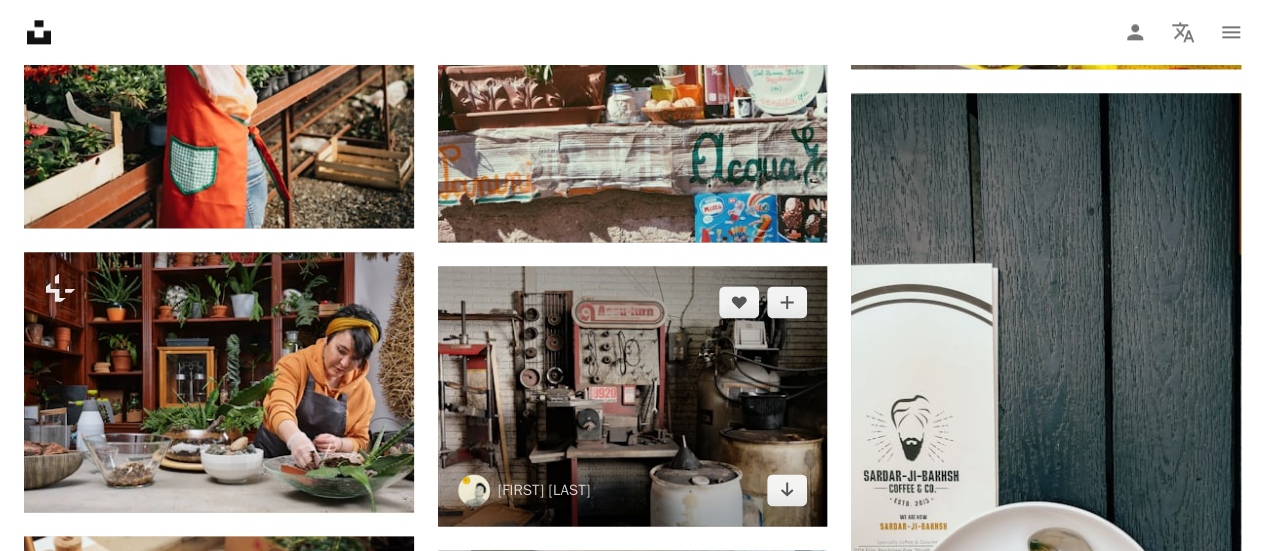 scroll, scrollTop: 16900, scrollLeft: 0, axis: vertical 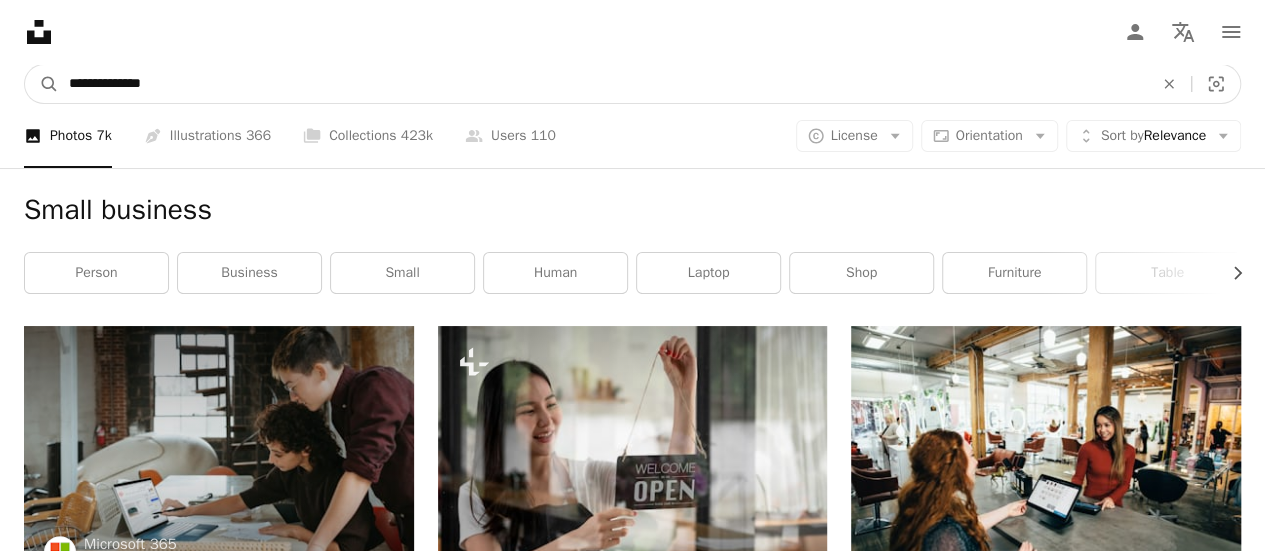click on "**********" at bounding box center (603, 84) 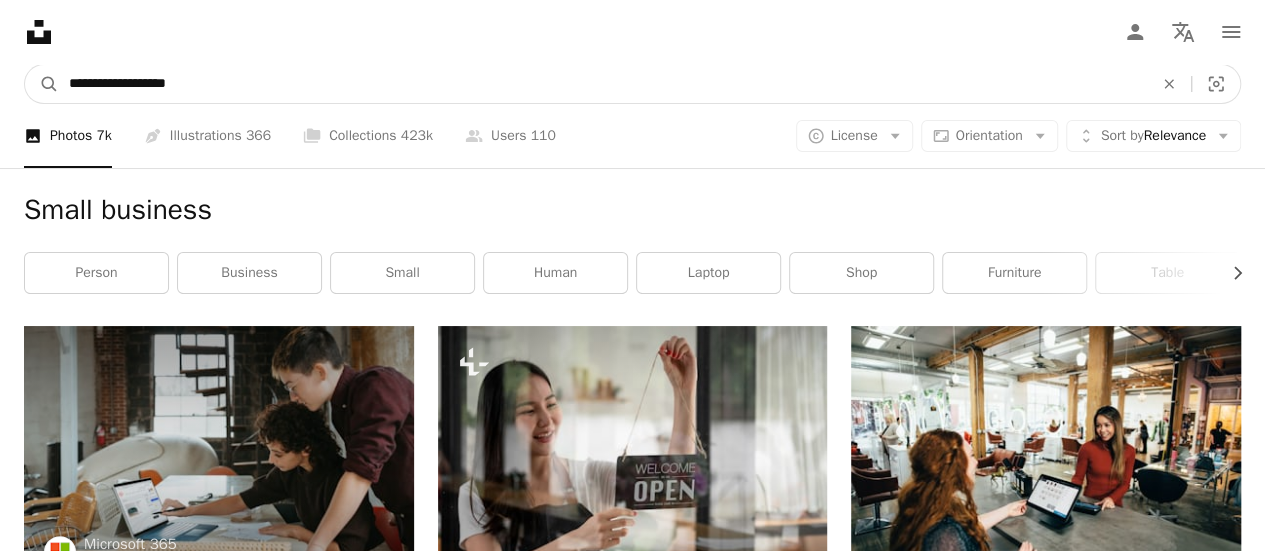 type on "**********" 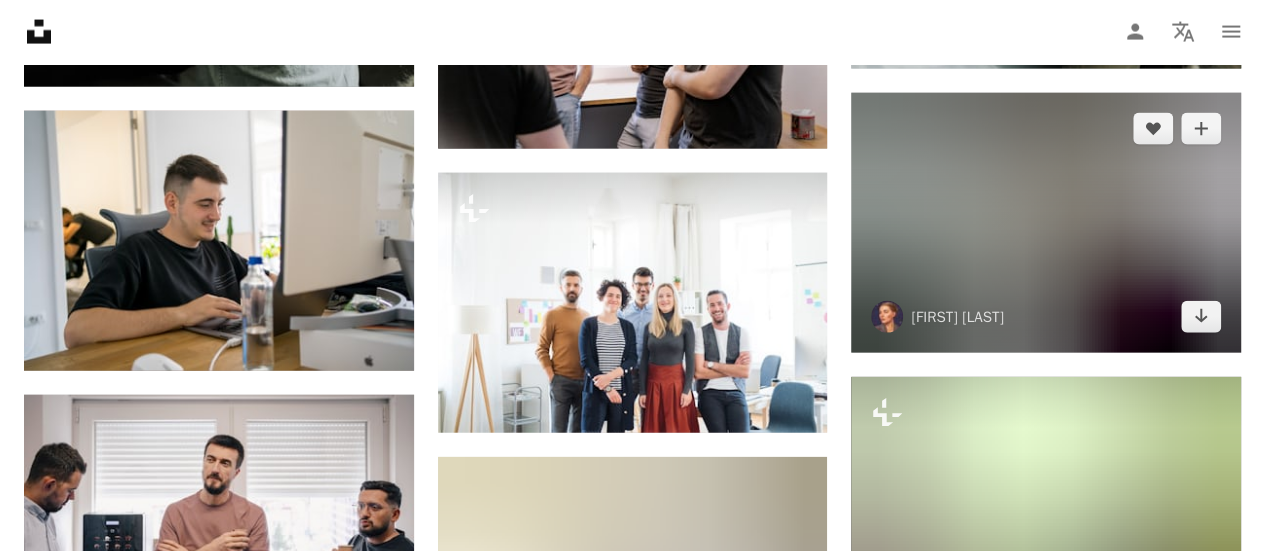 scroll, scrollTop: 2200, scrollLeft: 0, axis: vertical 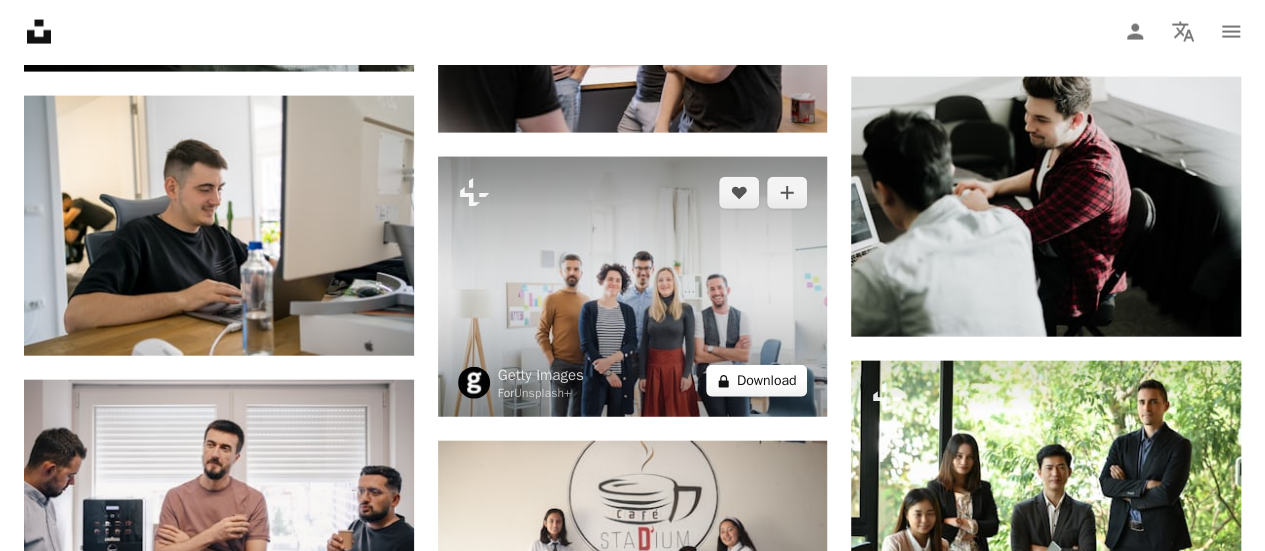 click on "A lock Download" at bounding box center [757, 381] 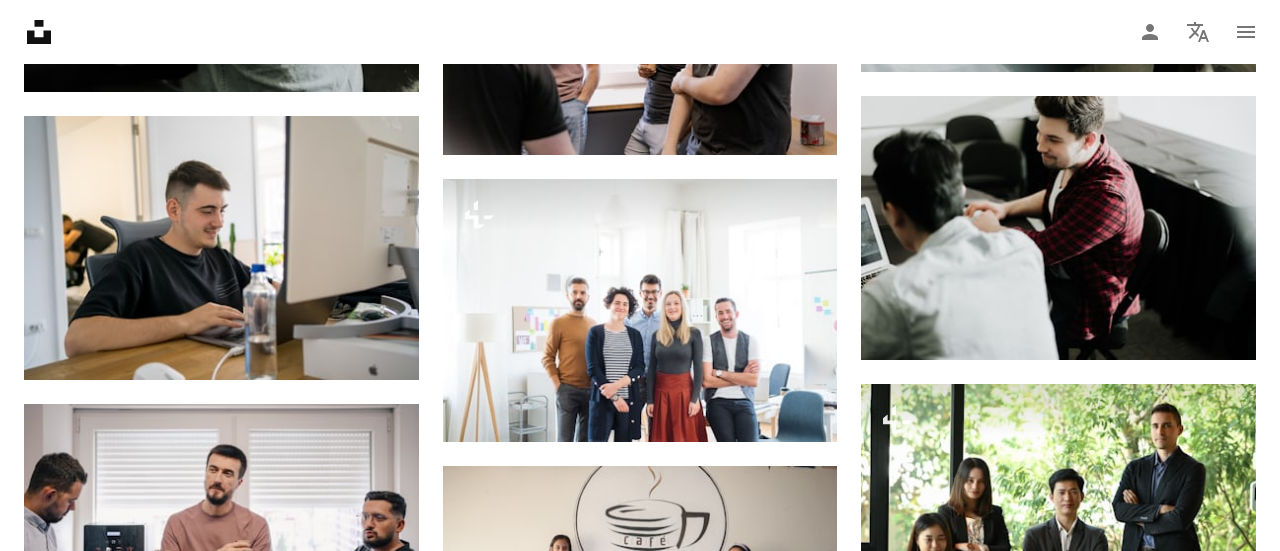 click on "An X shape Premium, ready to use images. Get unlimited access. A plus sign Members-only content added monthly A plus sign Unlimited royalty-free downloads A plus sign Illustrations  New A plus sign Enhanced legal protections yearly 62%  off monthly $16   $6 USD per month * Get  Unsplash+ * When paid annually, billed upfront  $72 Taxes where applicable. Renews automatically. Cancel anytime." at bounding box center [640, 2395] 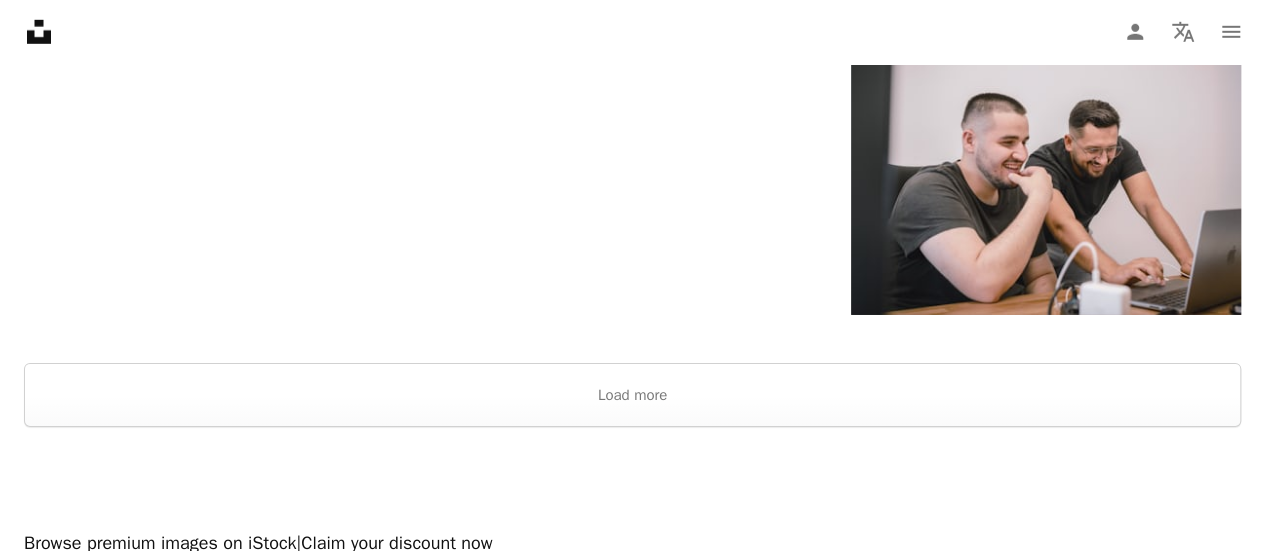 scroll, scrollTop: 3200, scrollLeft: 0, axis: vertical 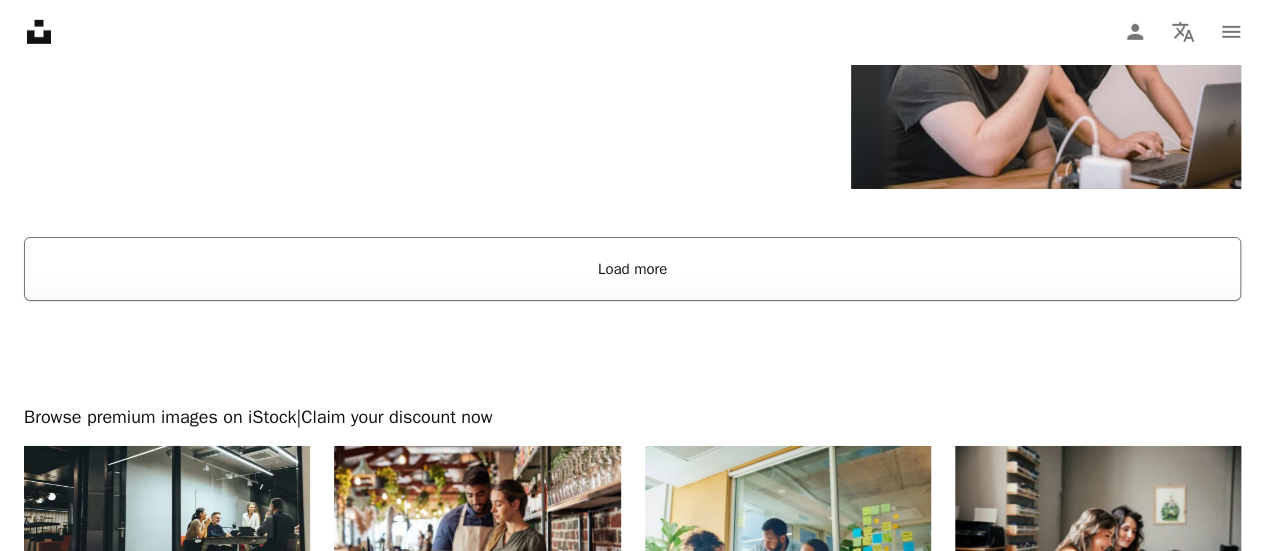 click on "Load more" at bounding box center [632, 269] 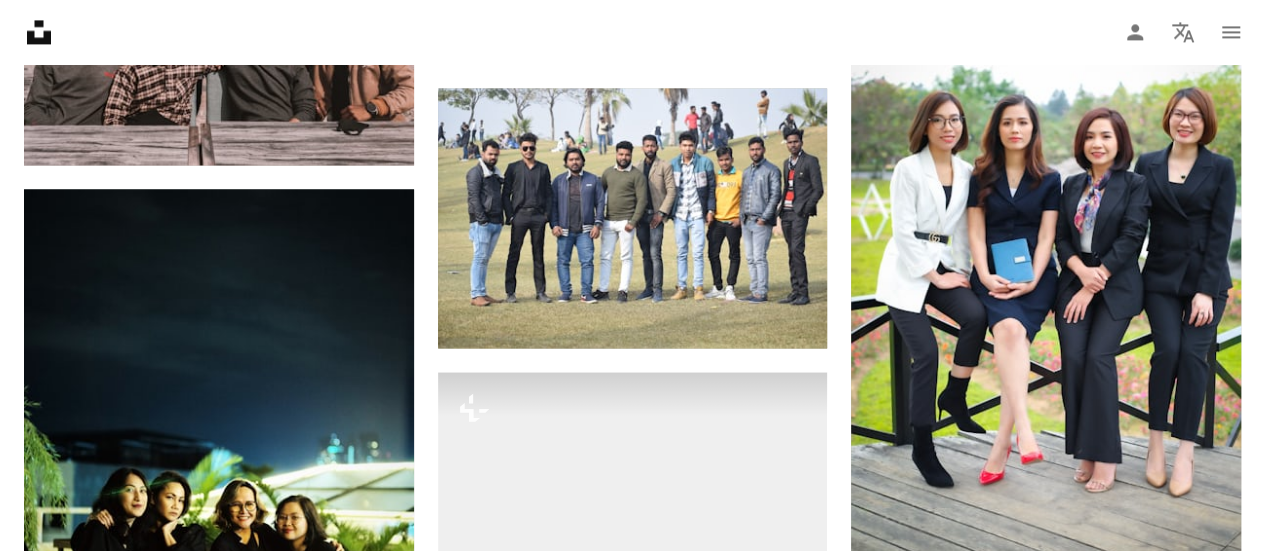 scroll, scrollTop: 13300, scrollLeft: 0, axis: vertical 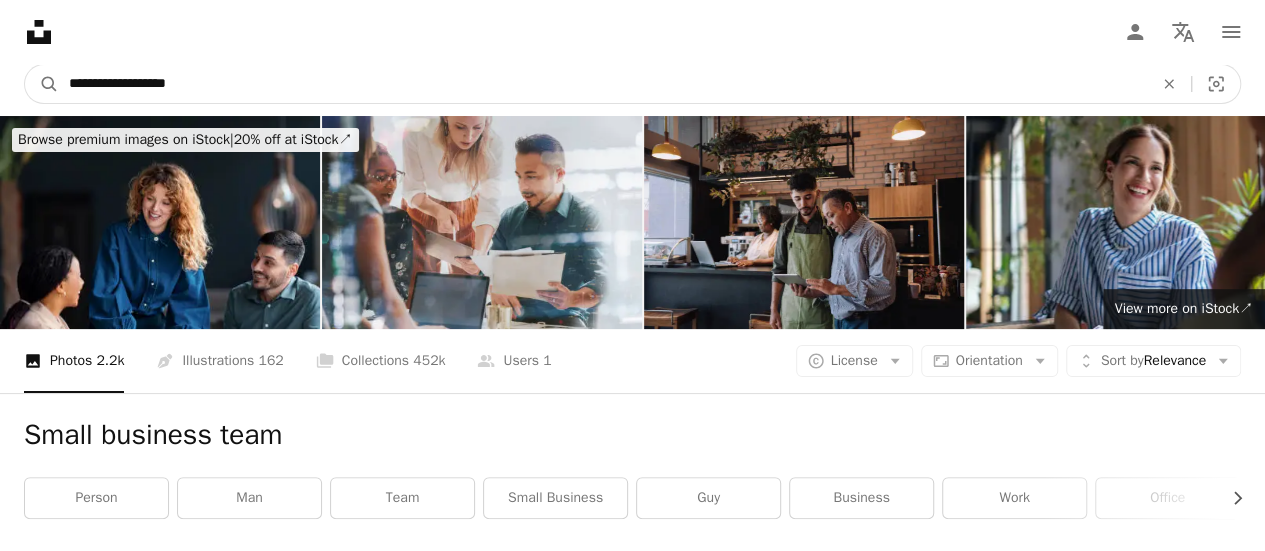drag, startPoint x: 278, startPoint y: 87, endPoint x: 20, endPoint y: 72, distance: 258.43567 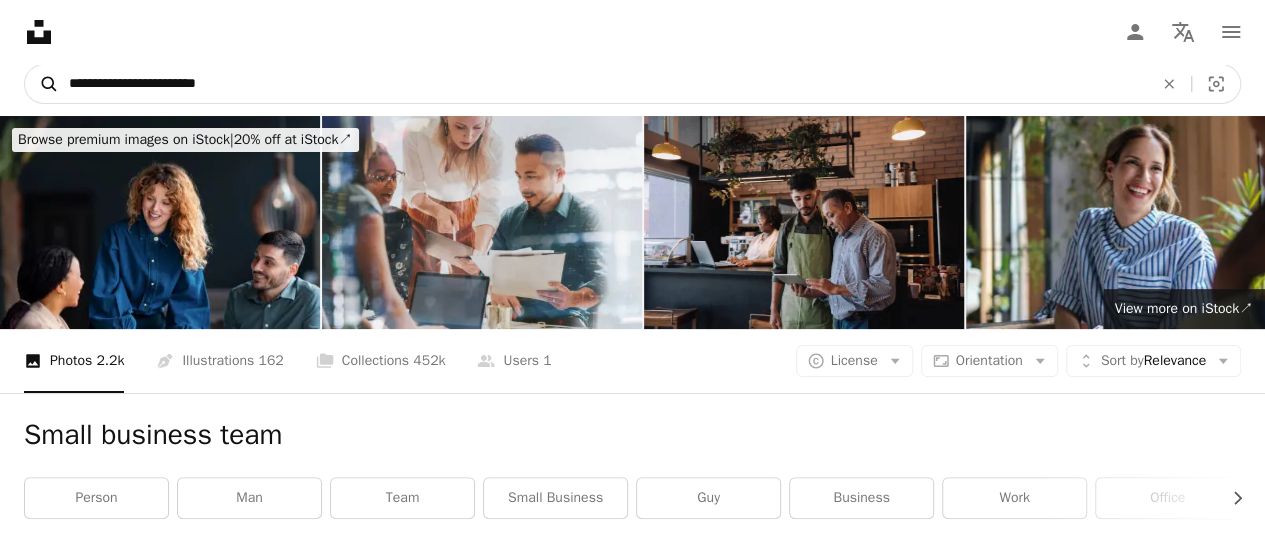 type on "**********" 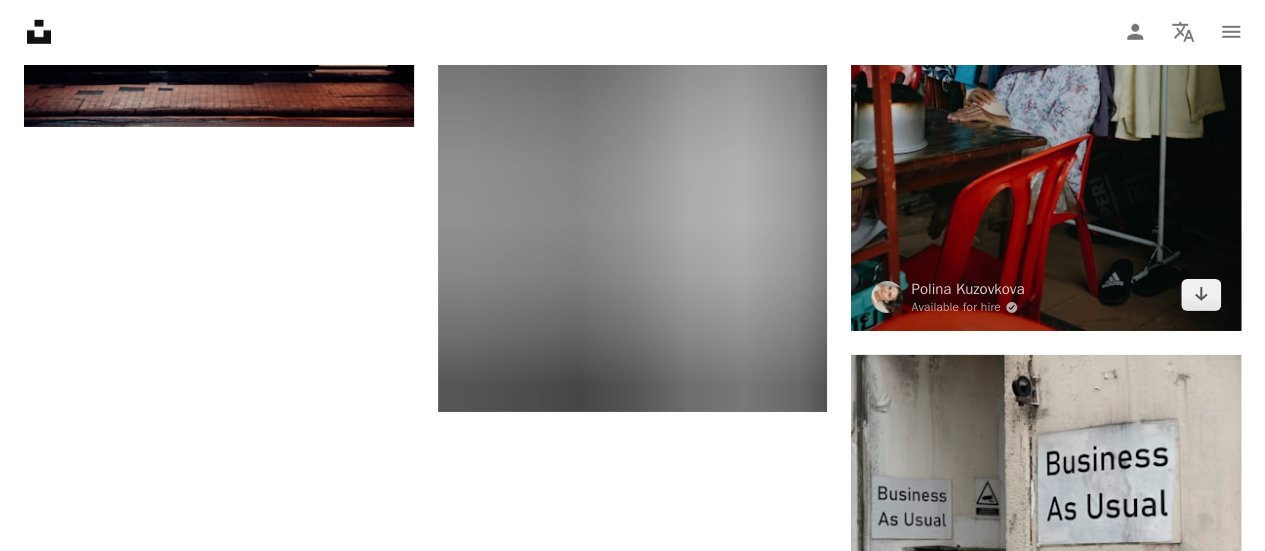 scroll, scrollTop: 3300, scrollLeft: 0, axis: vertical 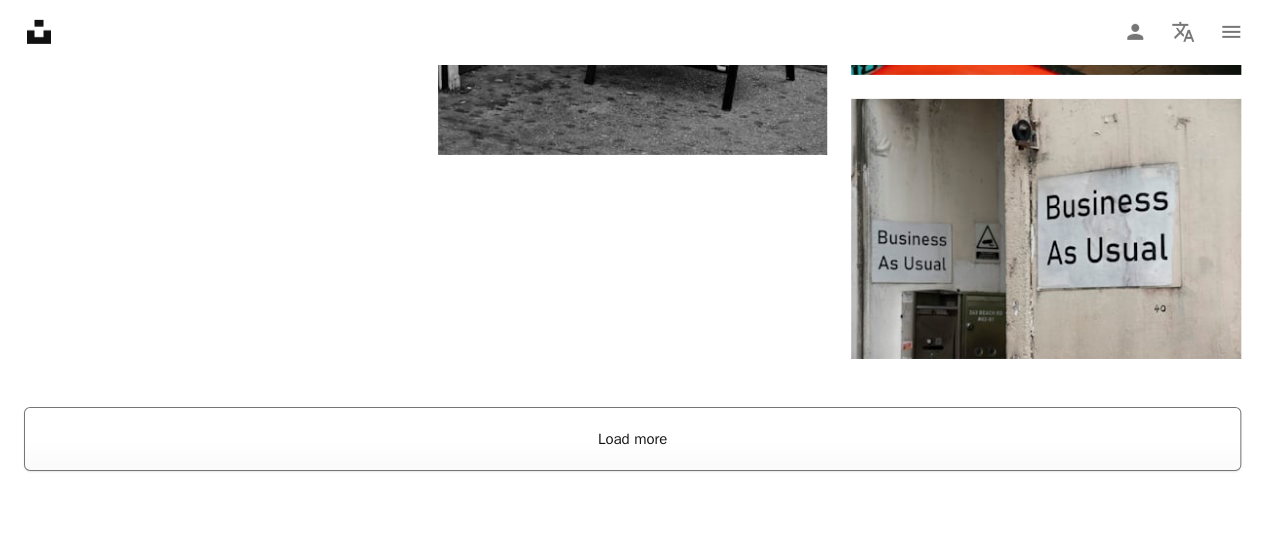 click on "Load more" at bounding box center (632, 439) 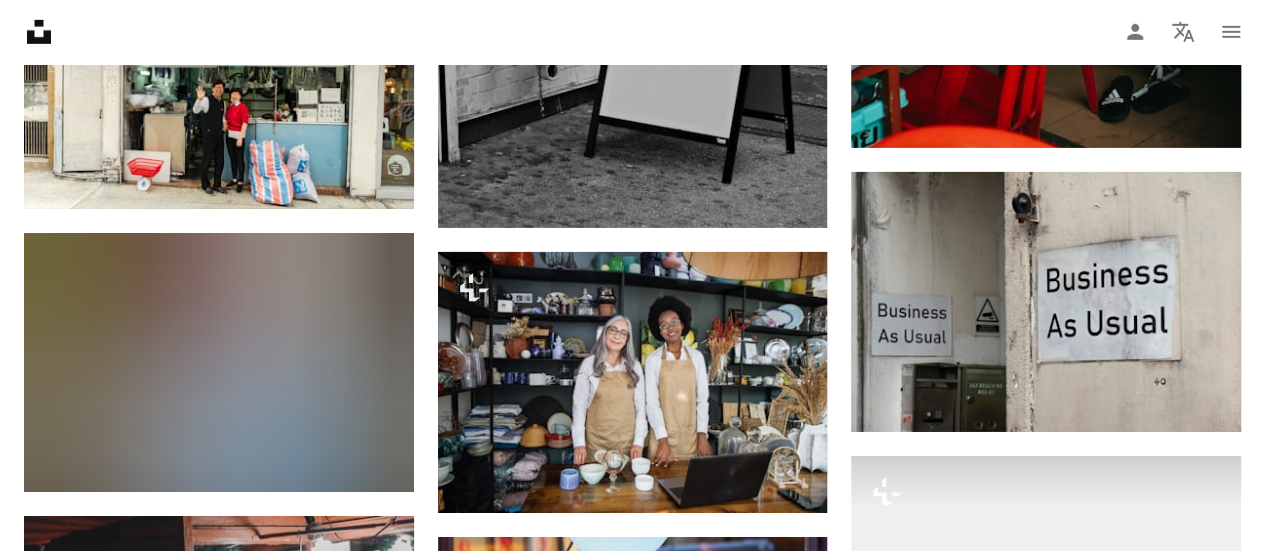 scroll, scrollTop: 3200, scrollLeft: 0, axis: vertical 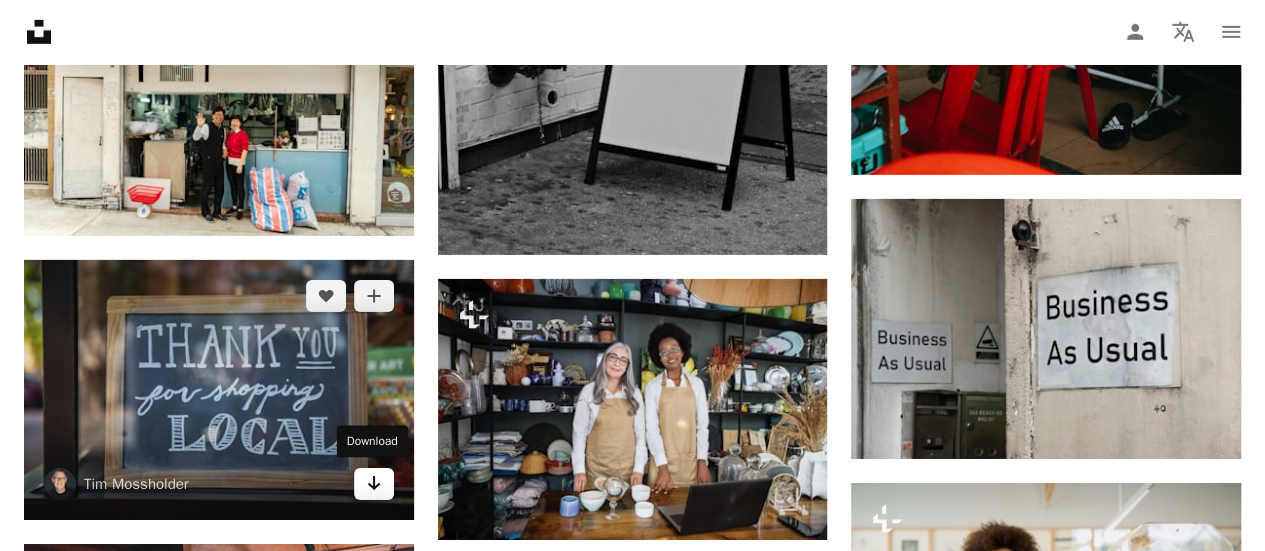 click on "Arrow pointing down" at bounding box center [374, 484] 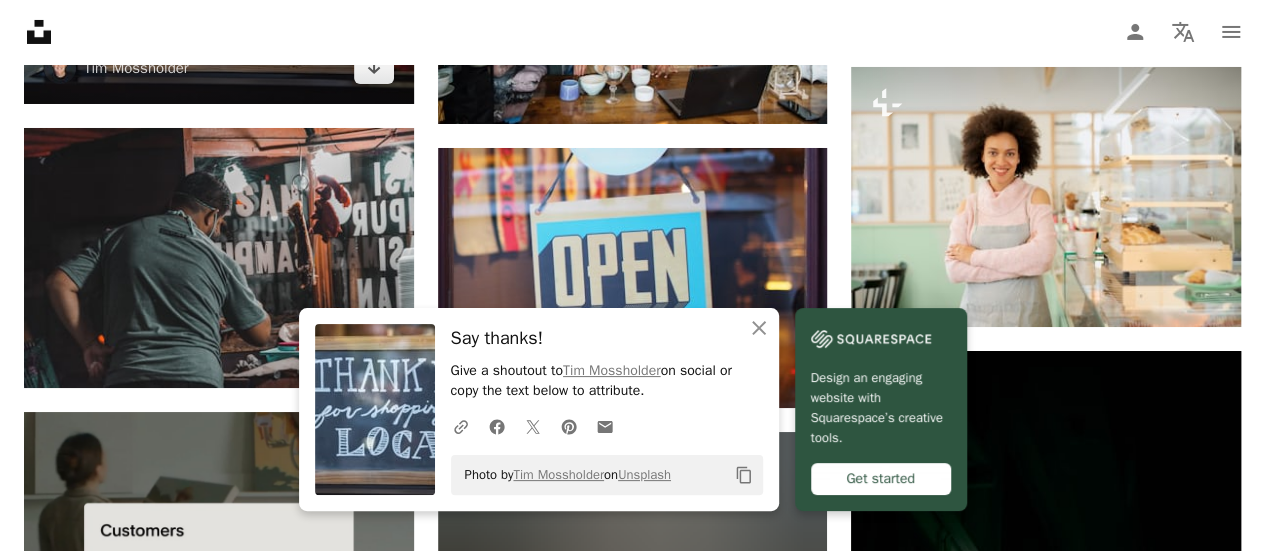 scroll, scrollTop: 3700, scrollLeft: 0, axis: vertical 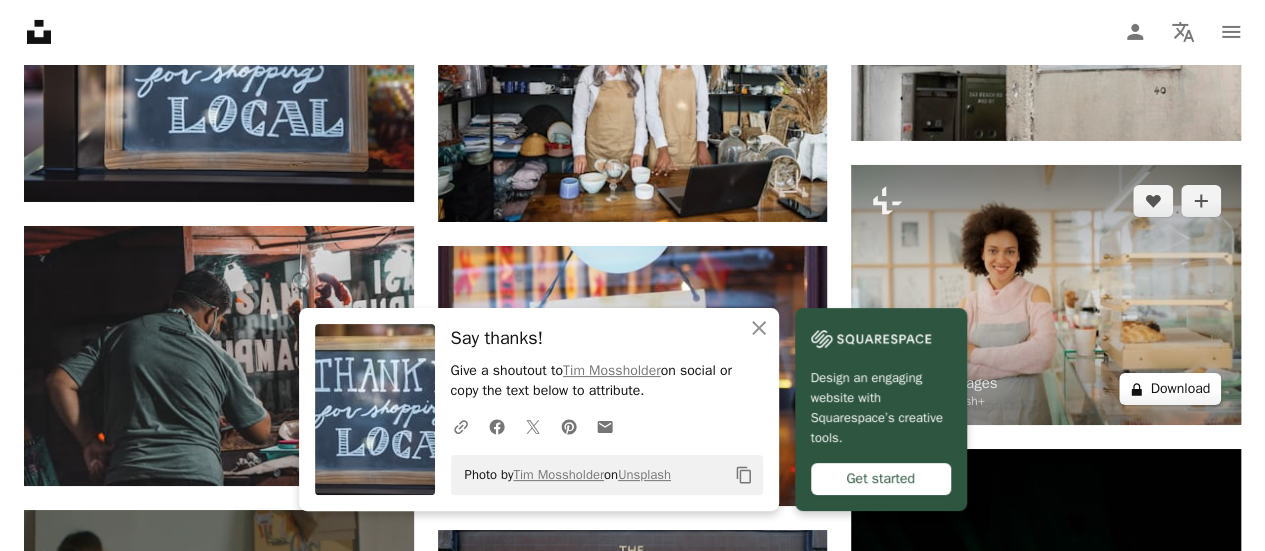 click on "A lock Download" at bounding box center (1170, 389) 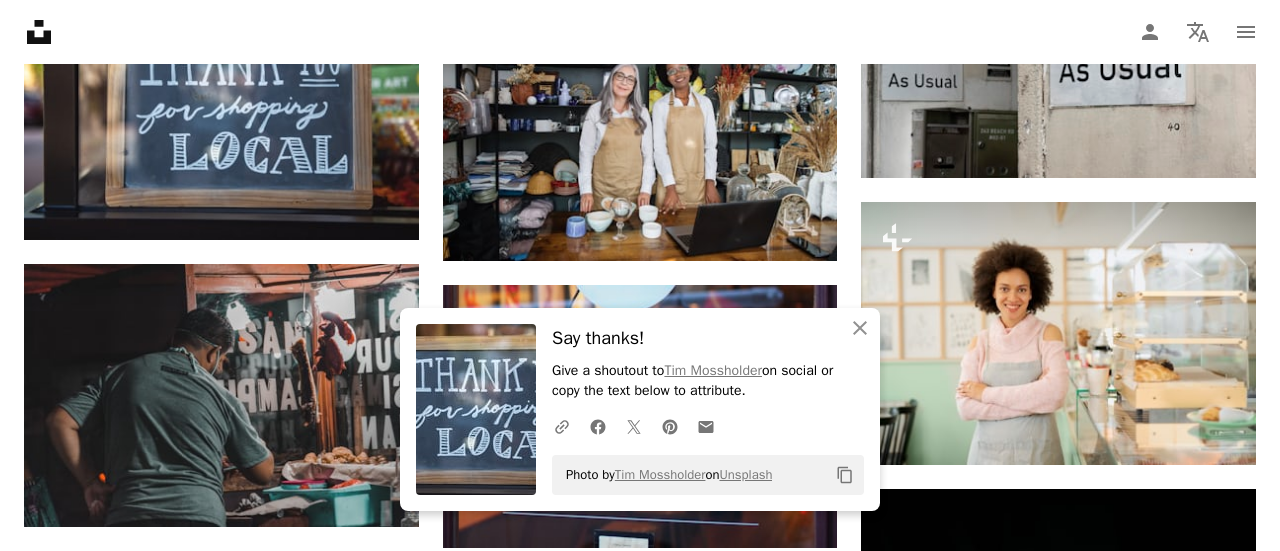 click on "An X shape An X shape Close Say thanks! Give a shoutout to [FIRST] [LAST] on social or copy the text below to attribute. A URL sharing icon (chains) Facebook icon X (formerly Twitter) icon Pinterest icon An envelope Photo by [FIRST] [LAST] on Unsplash
Copy content Premium, ready to use images. Get unlimited access. A plus sign Members-only content added monthly A plus sign Unlimited royalty-free downloads A plus sign Illustrations  New A plus sign Enhanced legal protections yearly 62%  off monthly $16   $6 USD per month * Get  Unsplash+ * When paid annually, billed upfront  $72 Taxes where applicable. Renews automatically. Cancel anytime." at bounding box center (640, 3179) 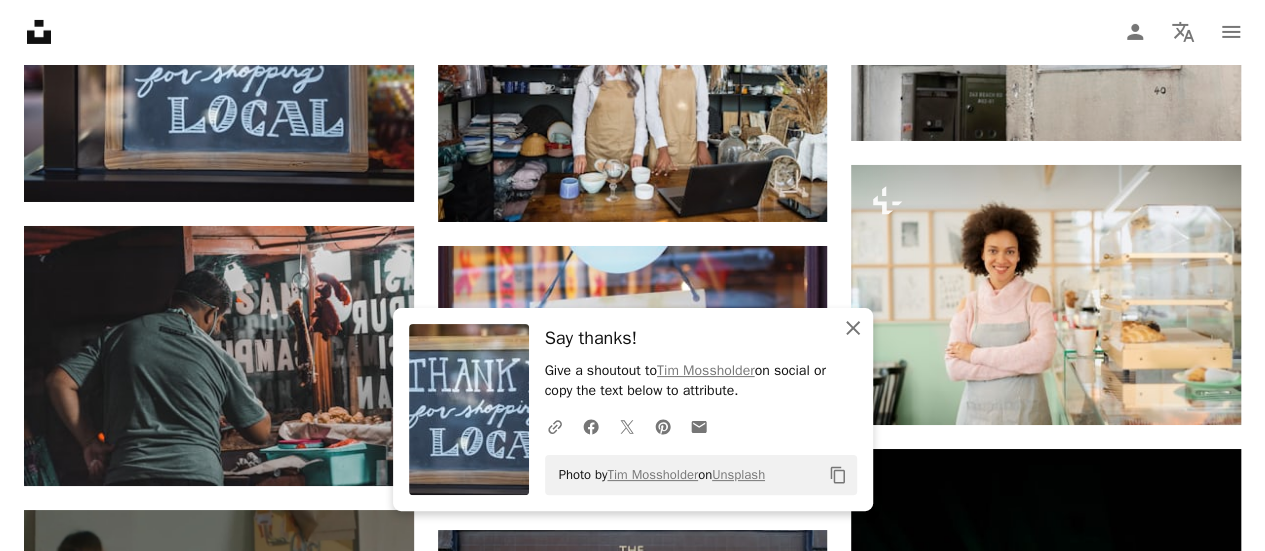 click 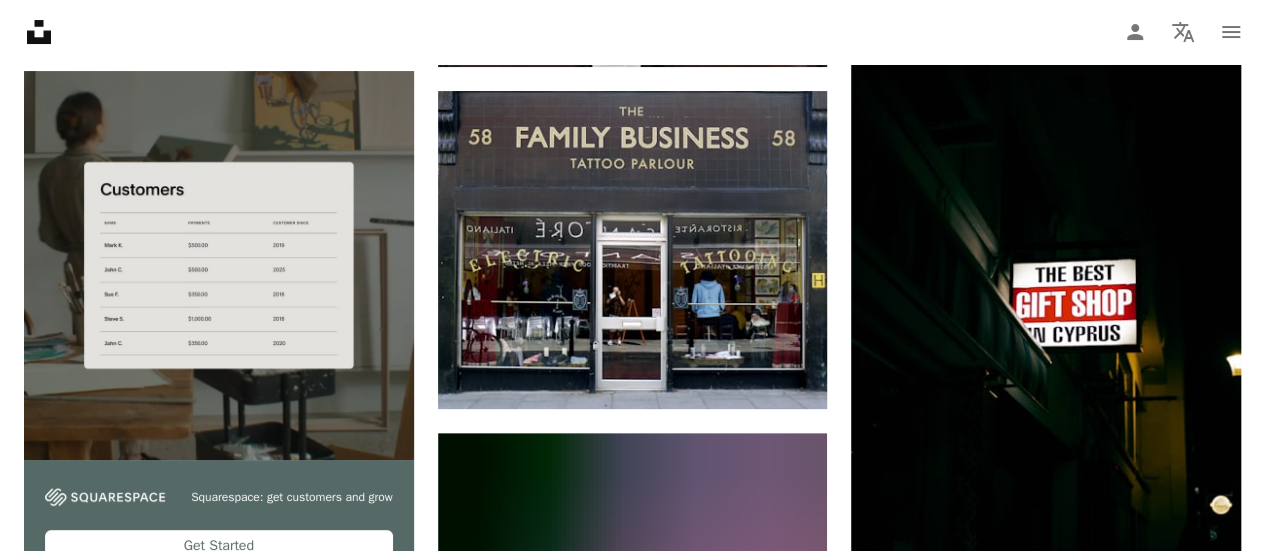 scroll, scrollTop: 3958, scrollLeft: 0, axis: vertical 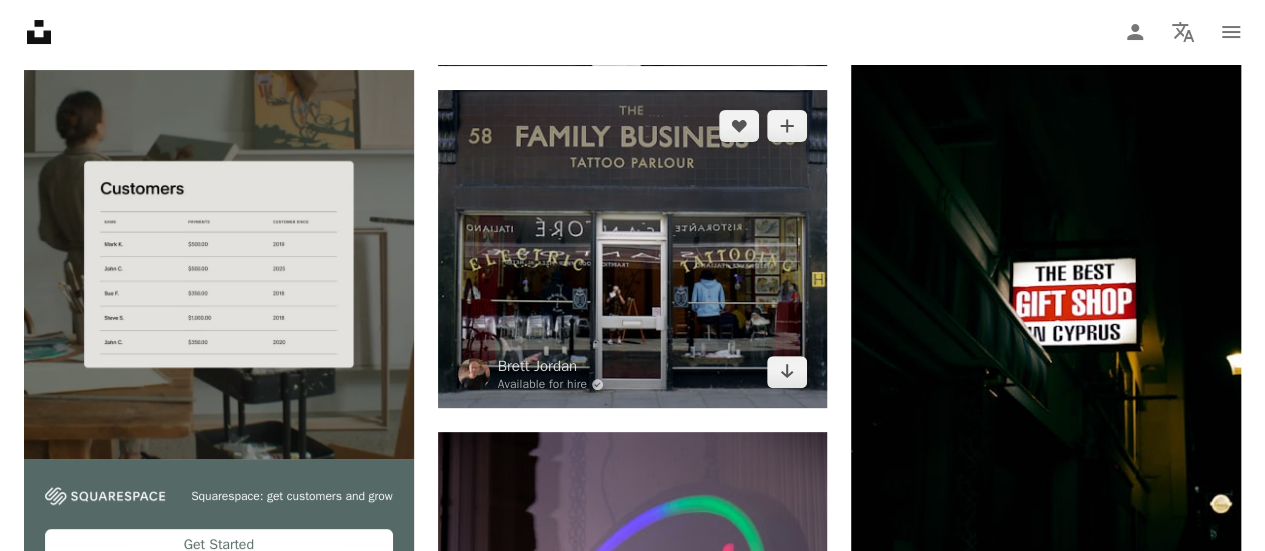 click at bounding box center (633, 249) 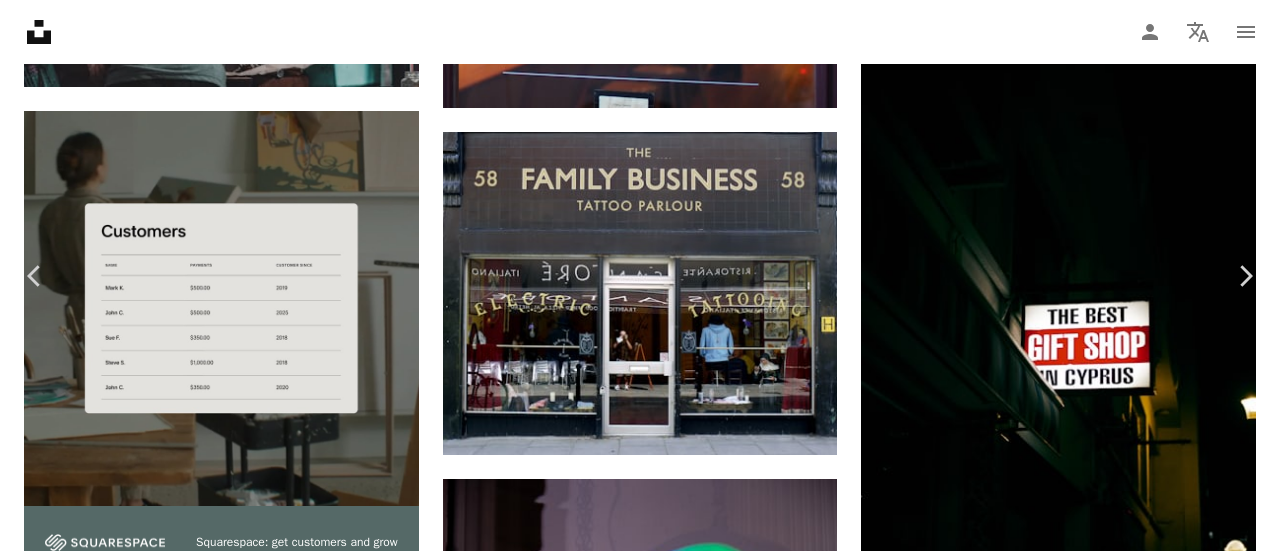 click on "A photo Photos   2.2k Pen Tool Illustrations   175 A stack of folders Collections   423k A group of people Users   0 A copyright icon © License Arrow down Aspect ratio Orientation Arrow down Unfold Sort by  Relevance Arrow down Filters Filters" at bounding box center [640, 5951] 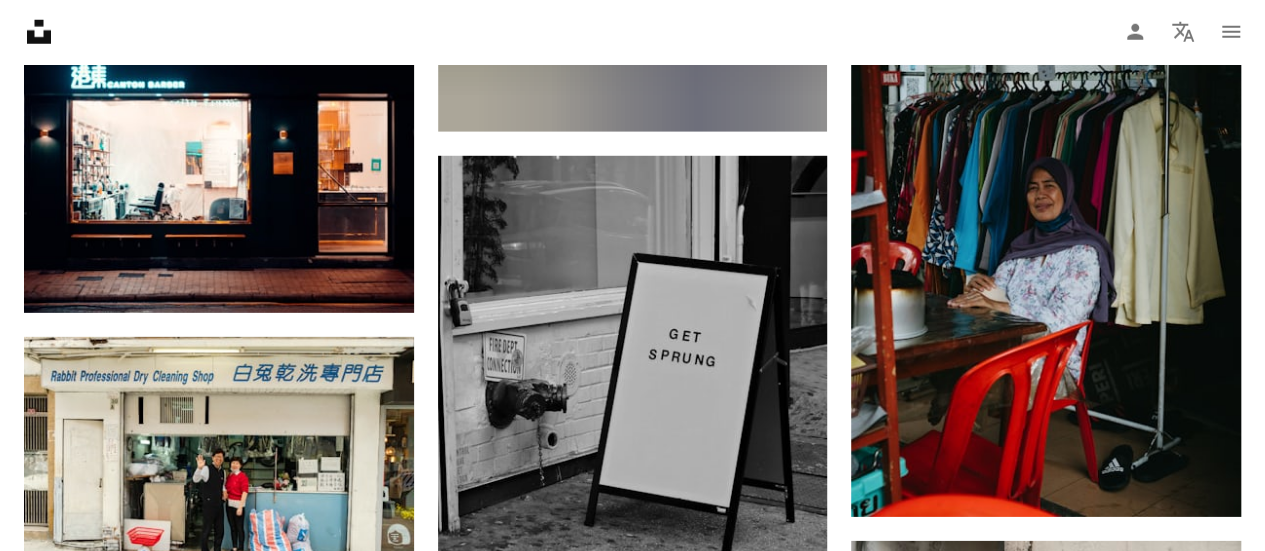 scroll, scrollTop: 2358, scrollLeft: 0, axis: vertical 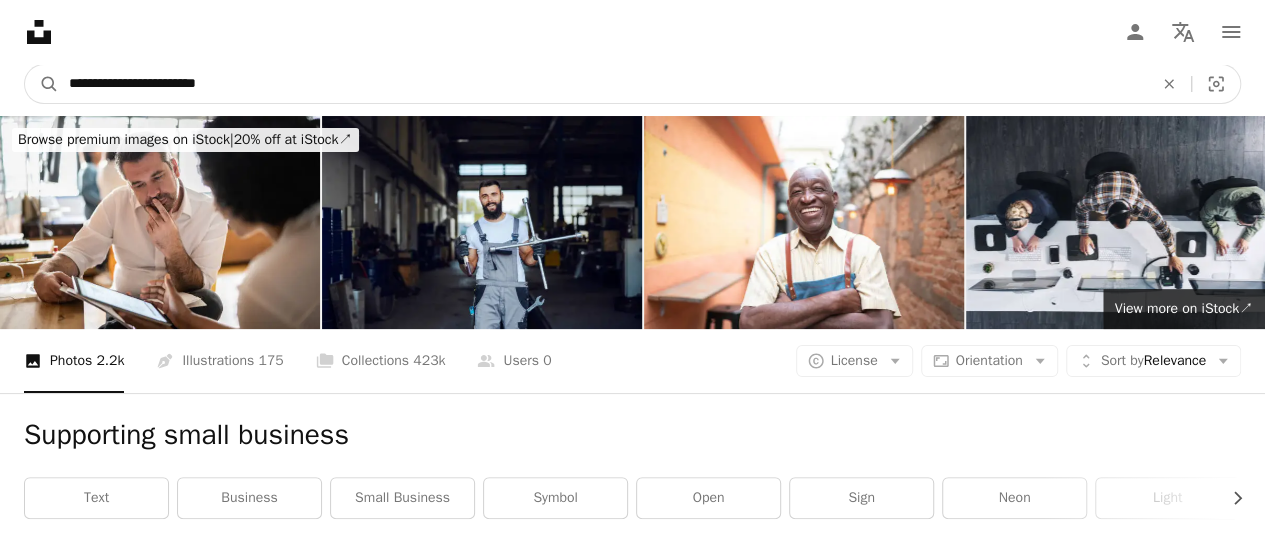 drag, startPoint x: 417, startPoint y: 70, endPoint x: 0, endPoint y: 74, distance: 417.0192 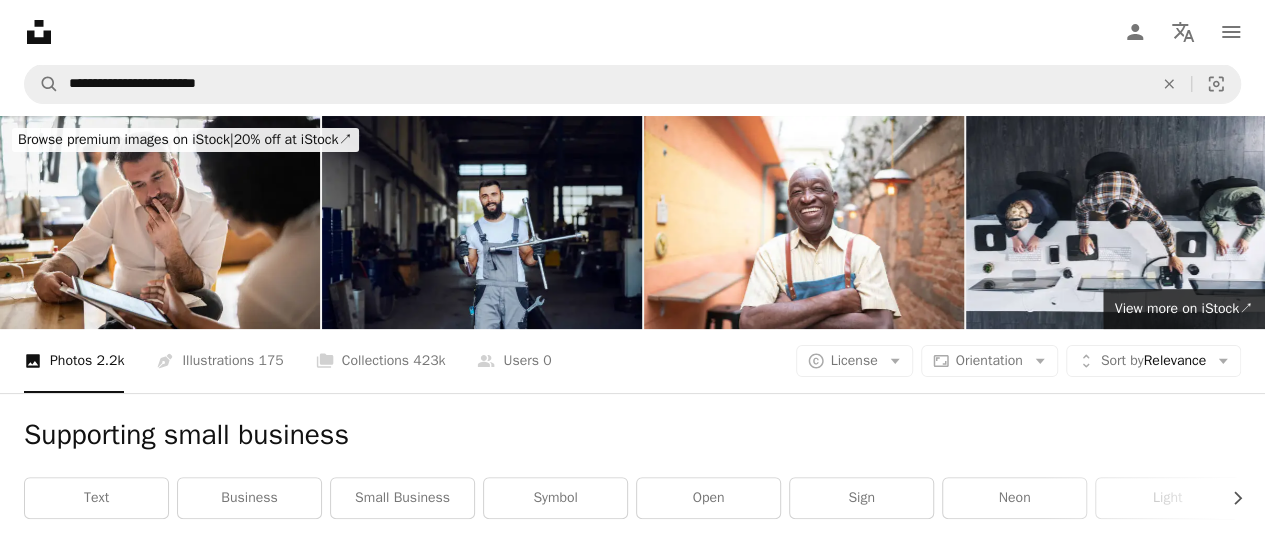 click on "A photo Photos   2.2k Pen Tool Illustrations   175 A stack of folders Collections   423k A group of people Users   0 A copyright icon © License Arrow down Aspect ratio Orientation Arrow down Unfold Sort by  Relevance Arrow down Filters Filters" at bounding box center (632, 361) 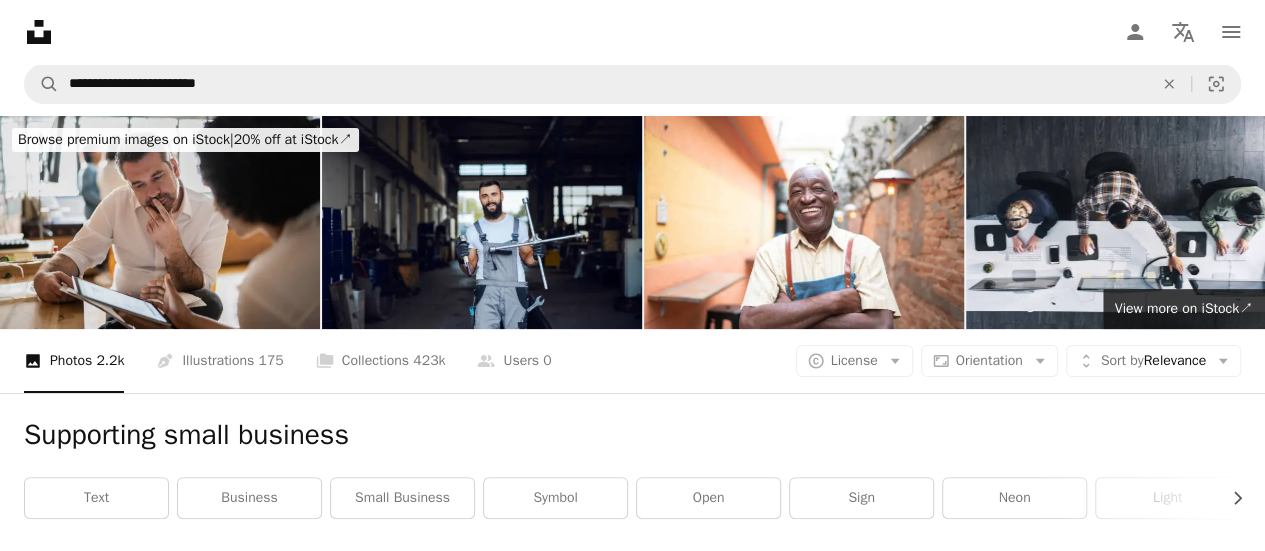 click at bounding box center [160, 222] 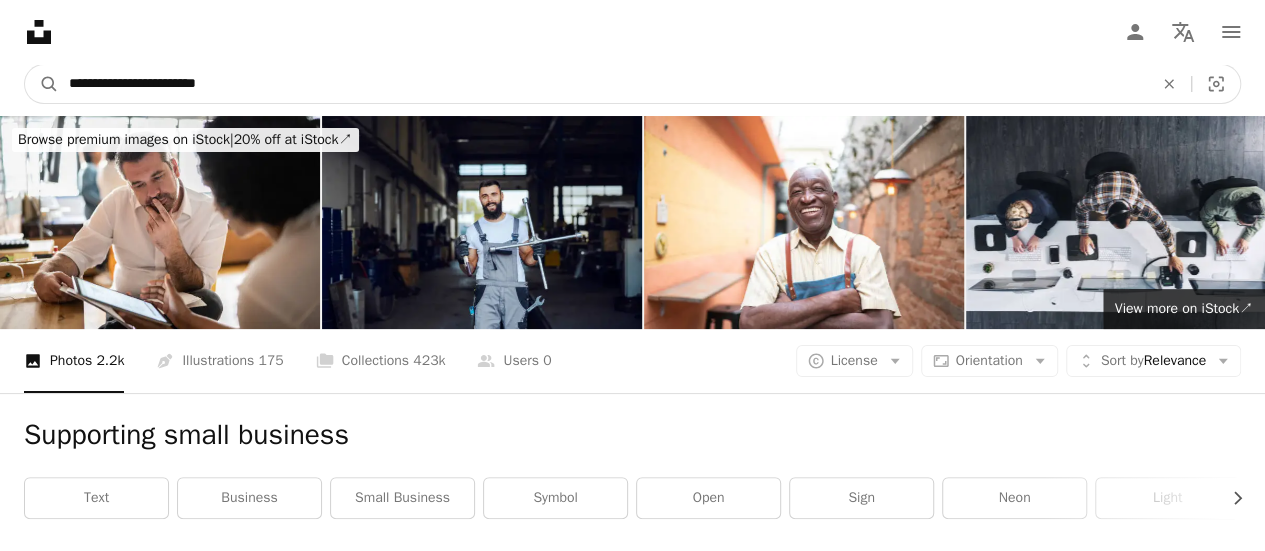 click on "**********" at bounding box center [603, 84] 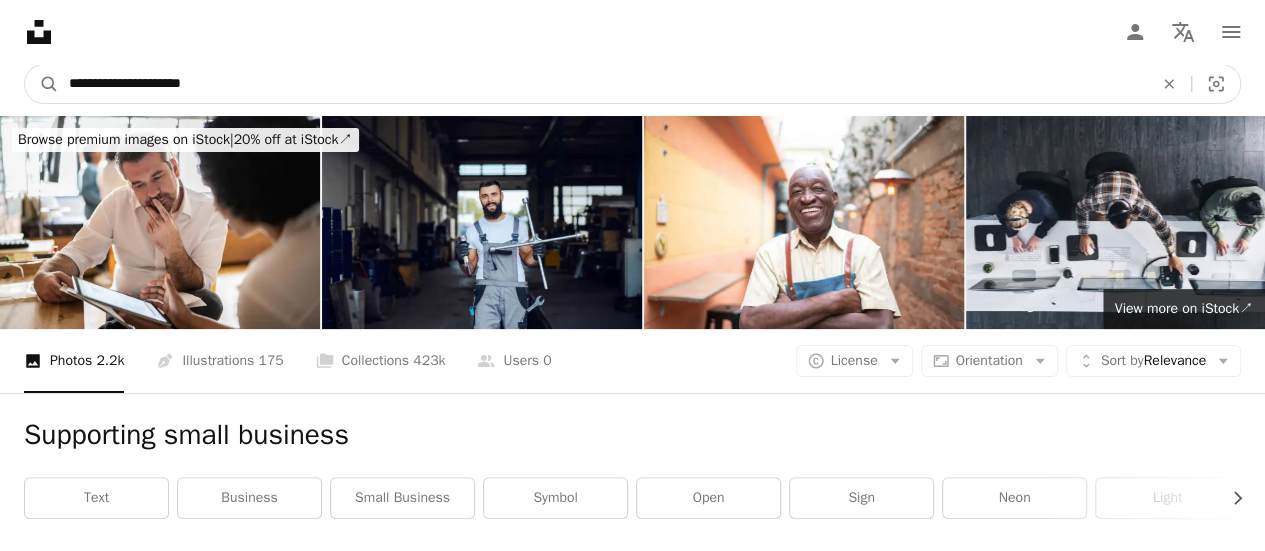 type on "**********" 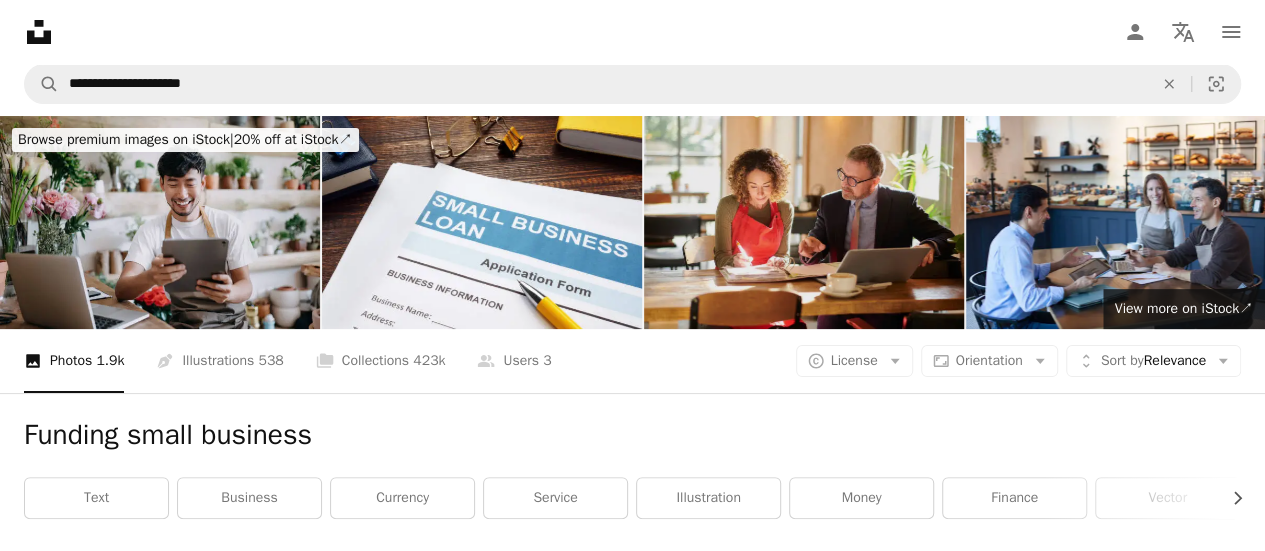 click at bounding box center [804, 222] 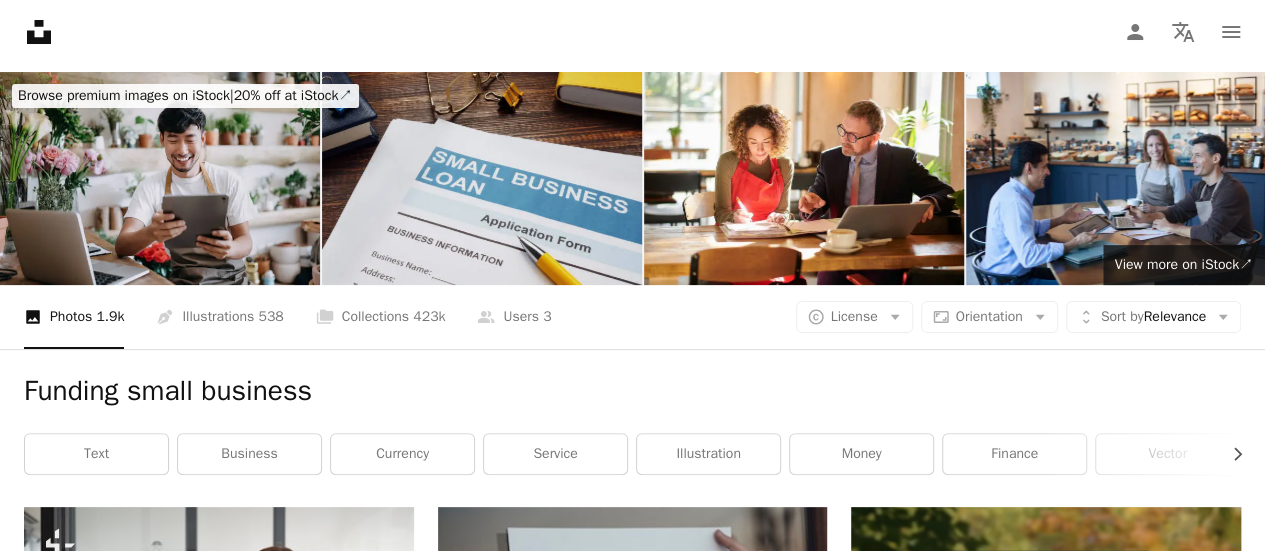 scroll, scrollTop: 0, scrollLeft: 0, axis: both 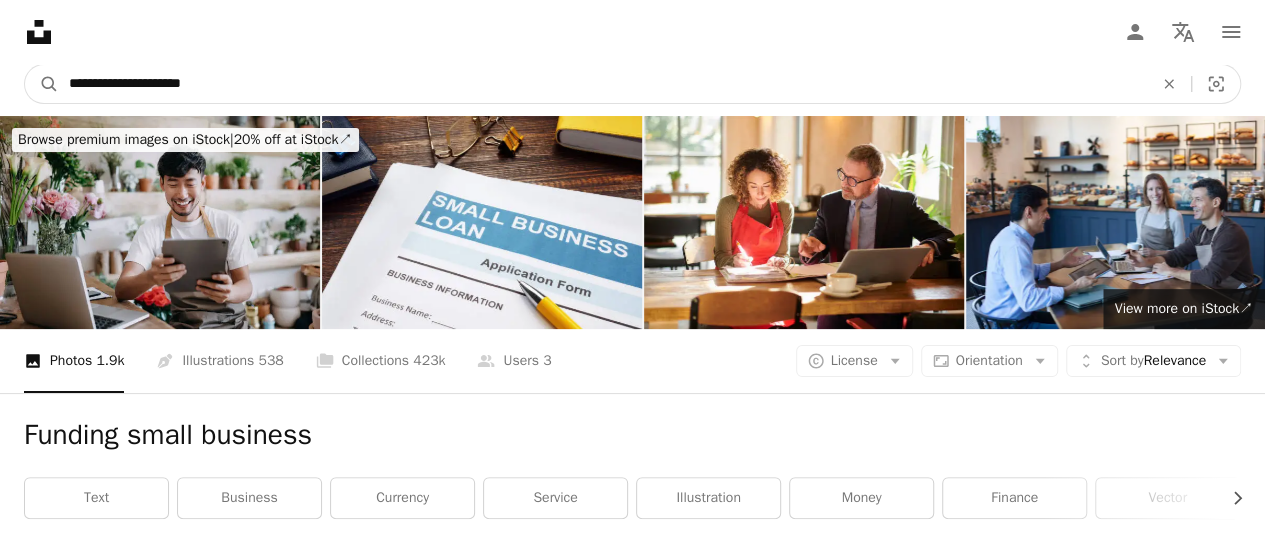 click on "**********" at bounding box center (603, 84) 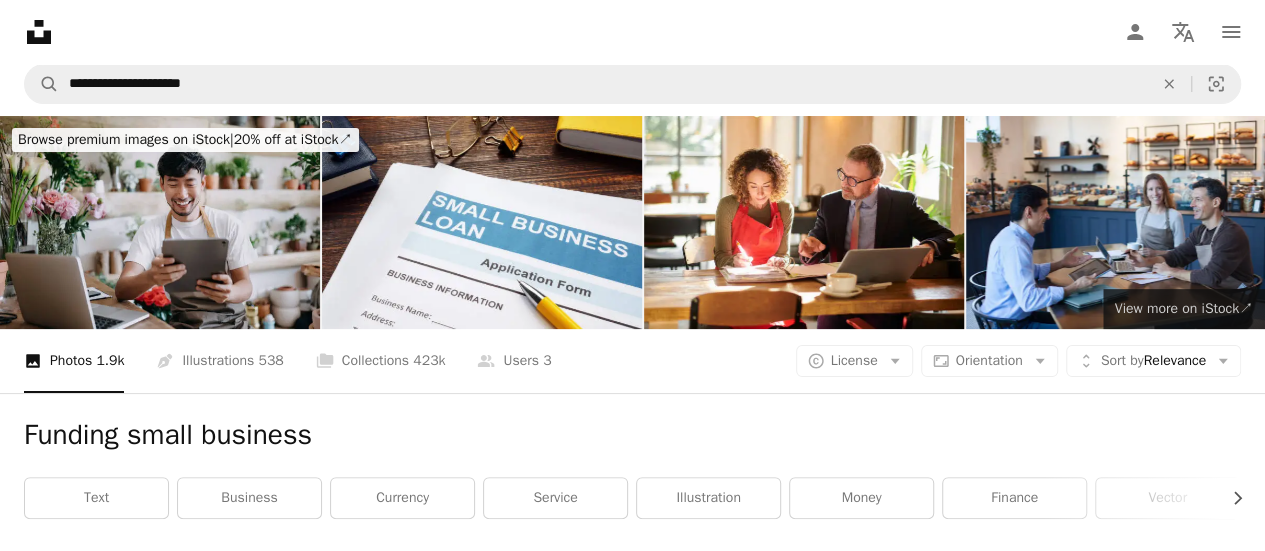 click on "View more on iStock  ↗" at bounding box center [1184, 308] 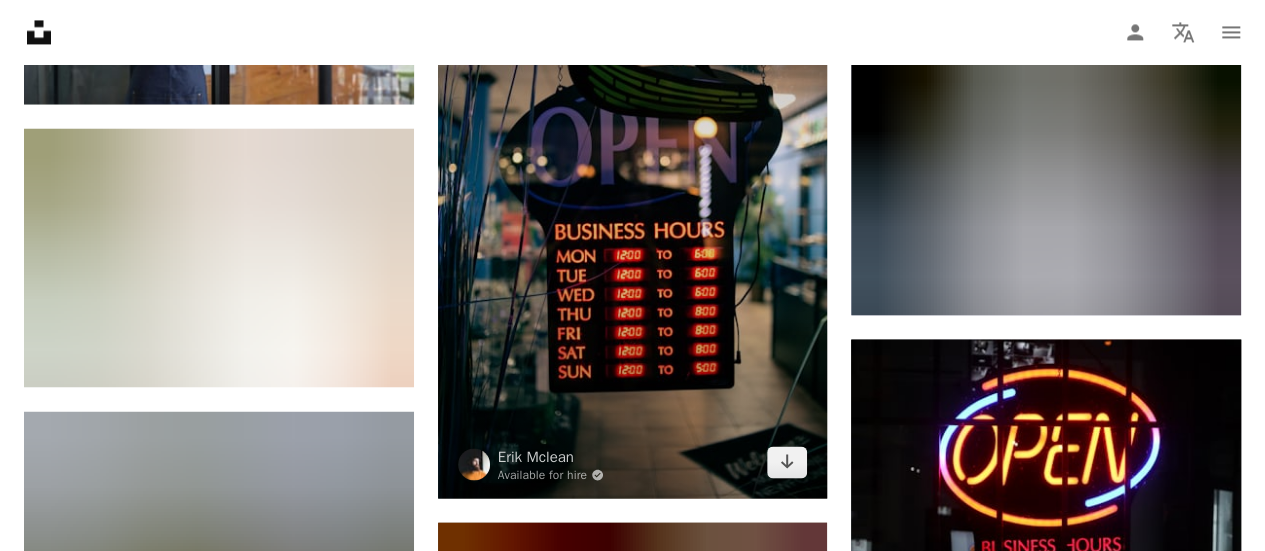 scroll, scrollTop: 1900, scrollLeft: 0, axis: vertical 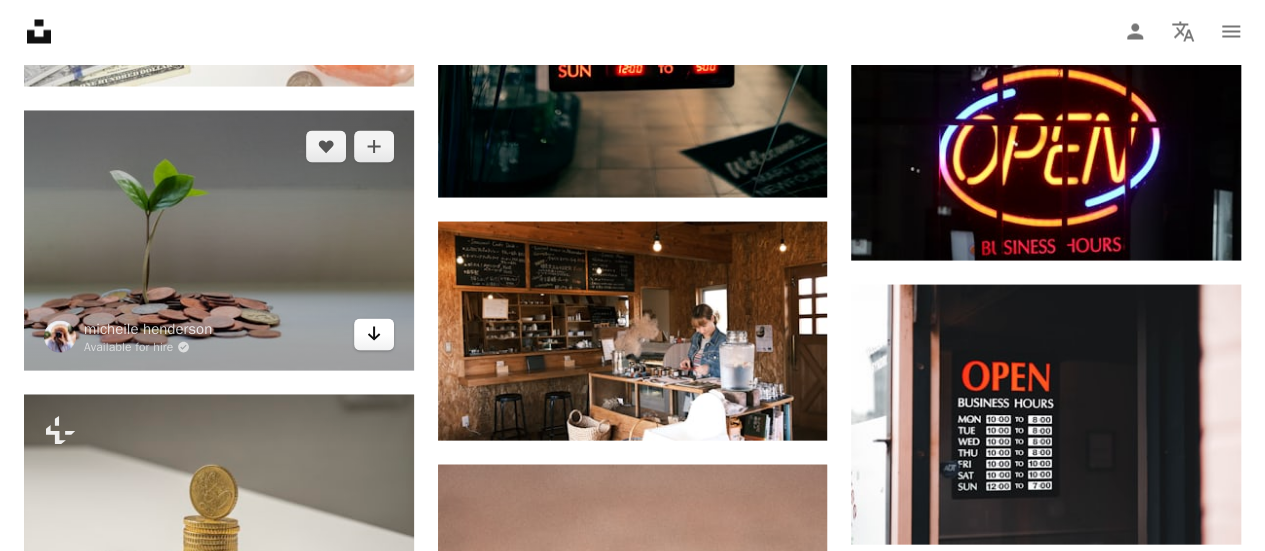 click 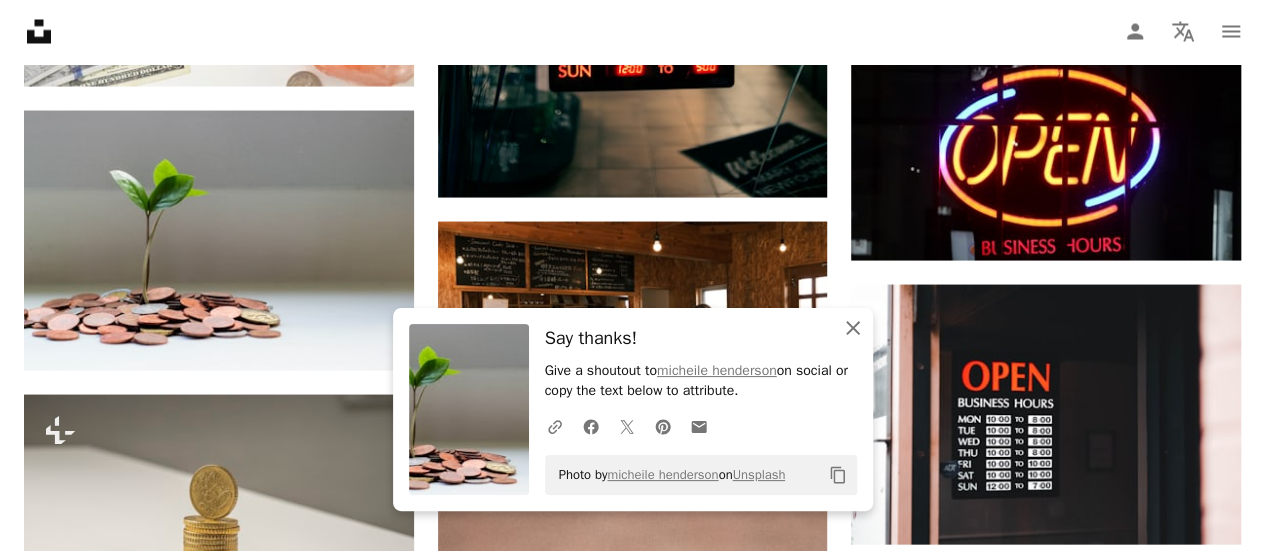 click on "An X shape" 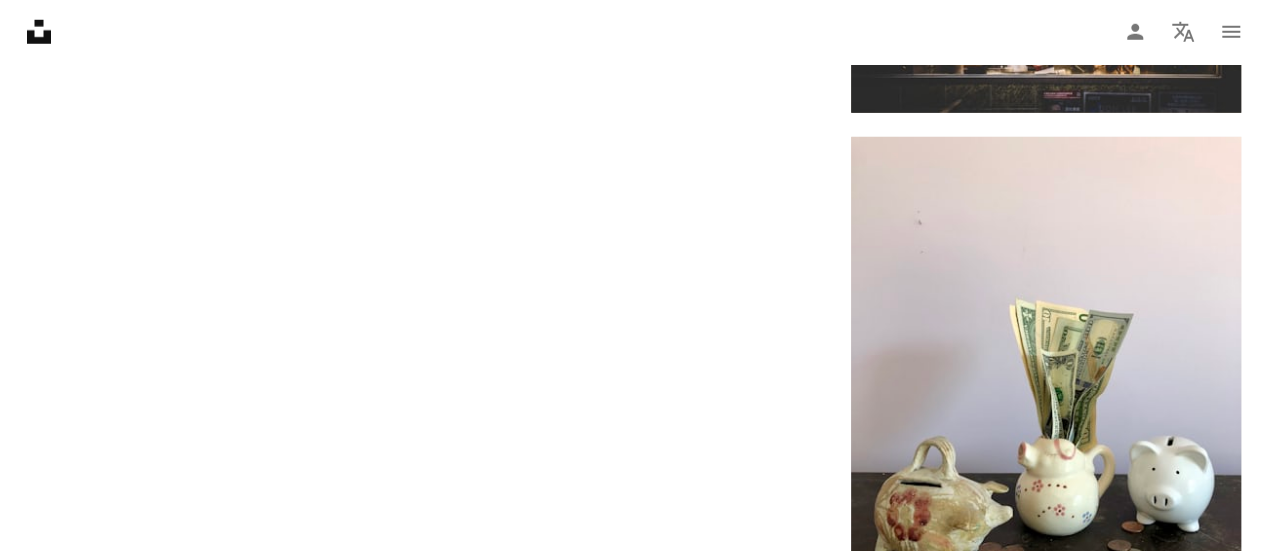 scroll, scrollTop: 3200, scrollLeft: 0, axis: vertical 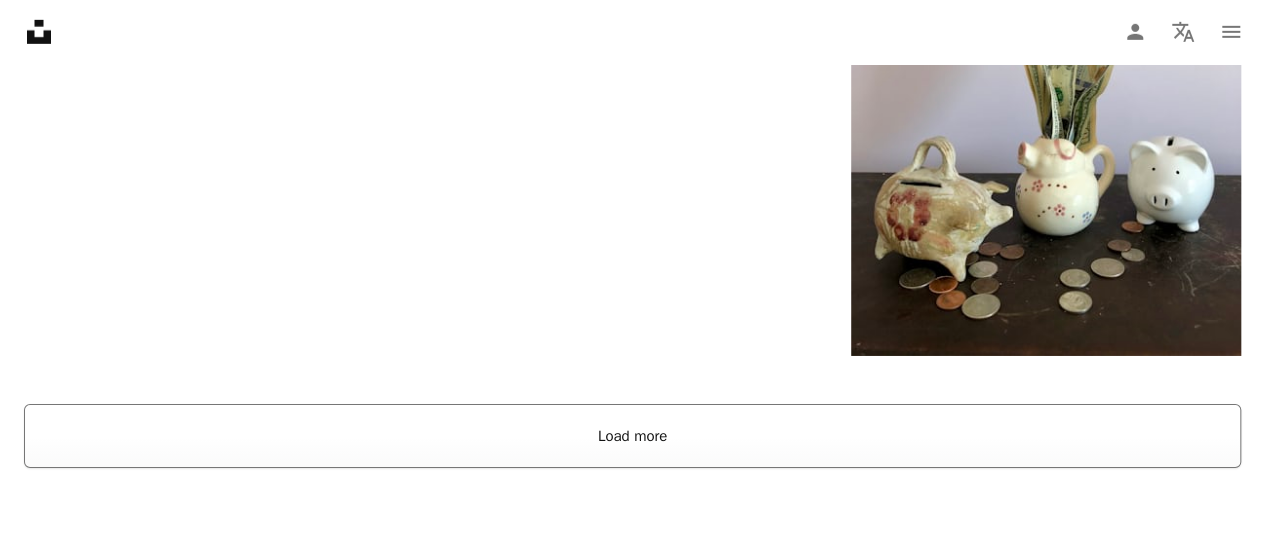 click on "Load more" at bounding box center [632, 436] 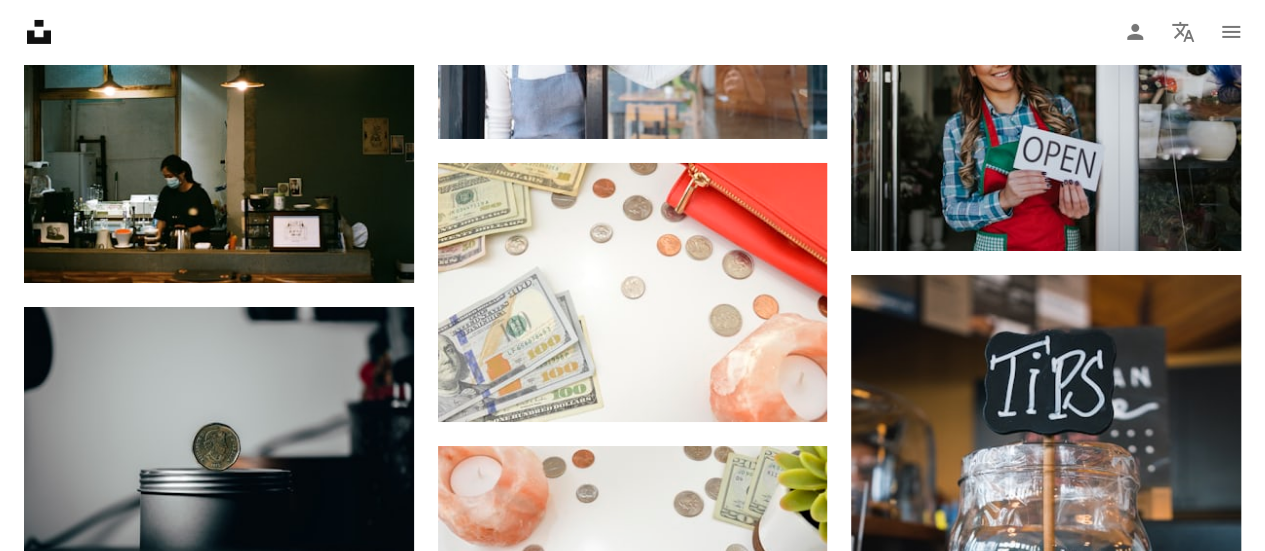 scroll, scrollTop: 7300, scrollLeft: 0, axis: vertical 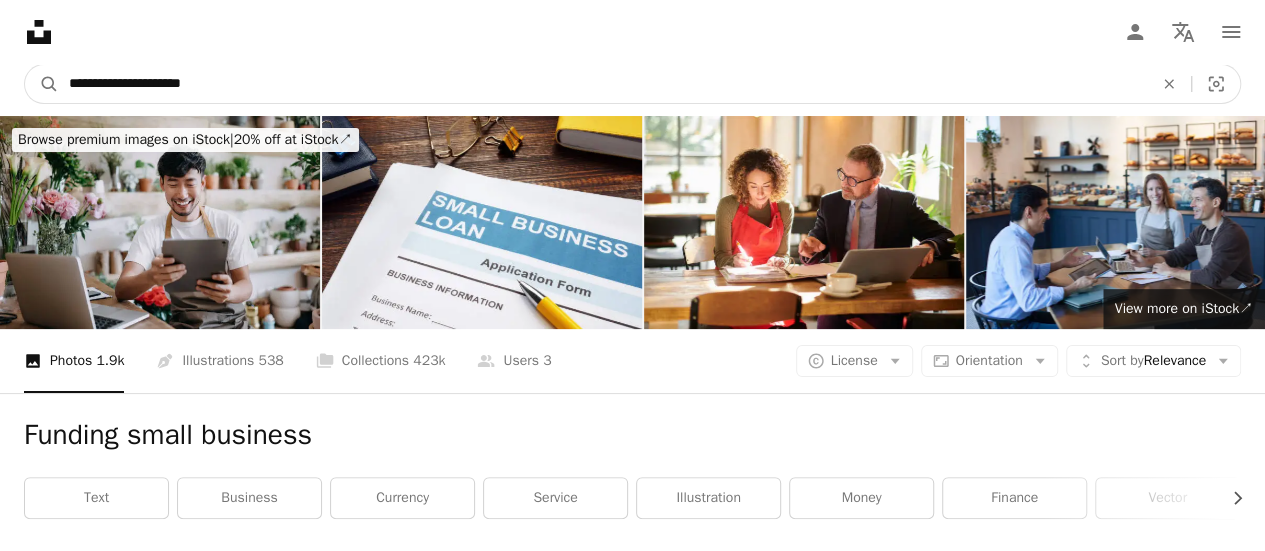 drag, startPoint x: 232, startPoint y: 83, endPoint x: 0, endPoint y: 83, distance: 232 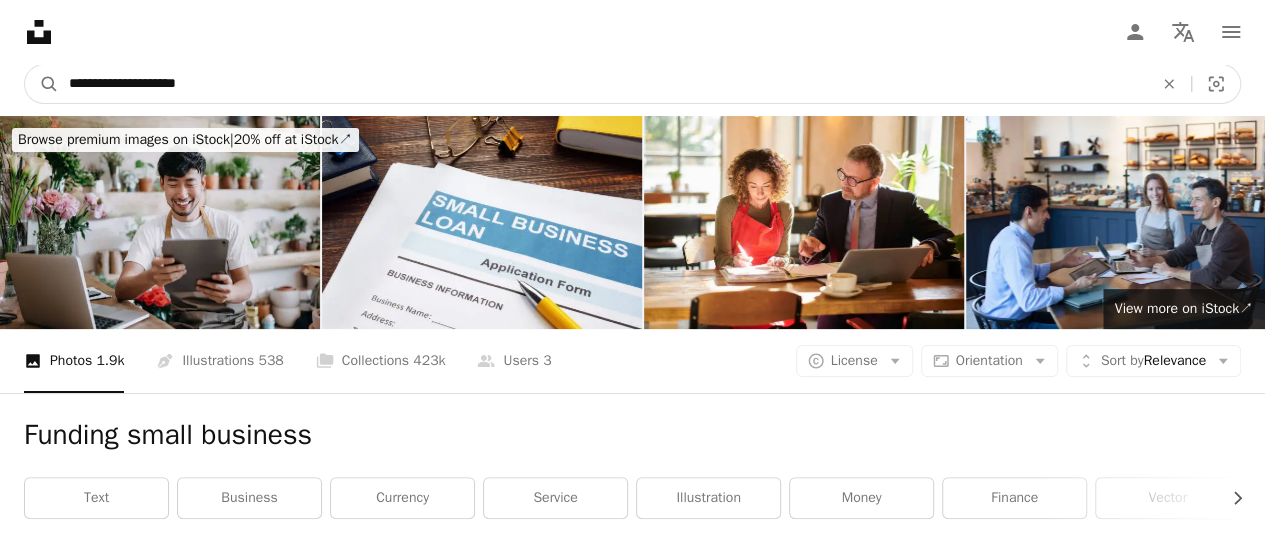 type on "**********" 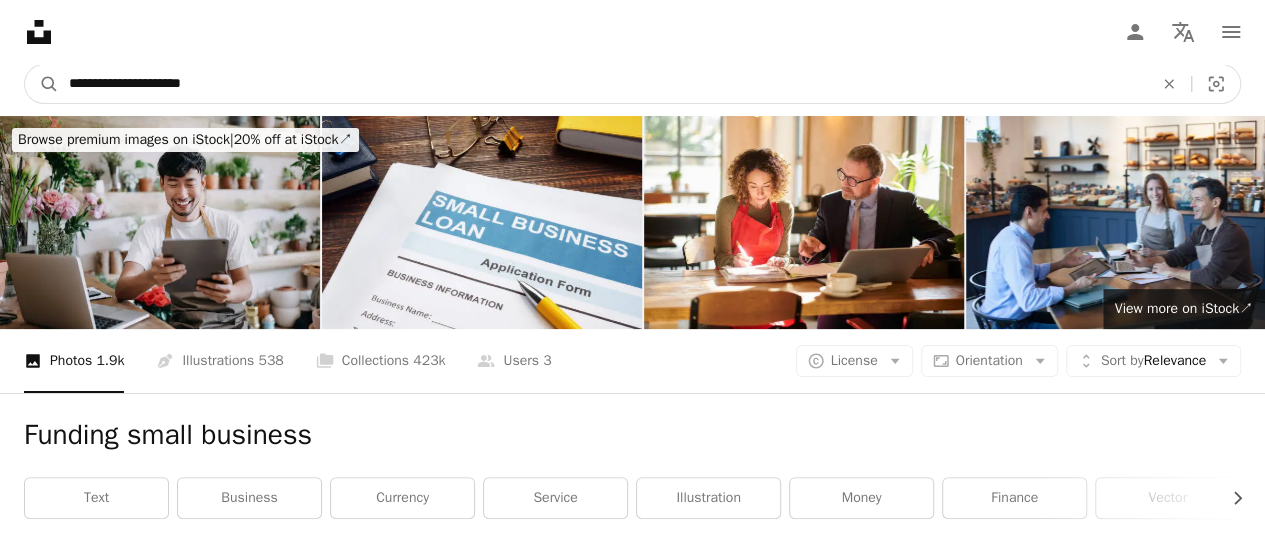 click on "A magnifying glass" at bounding box center (42, 84) 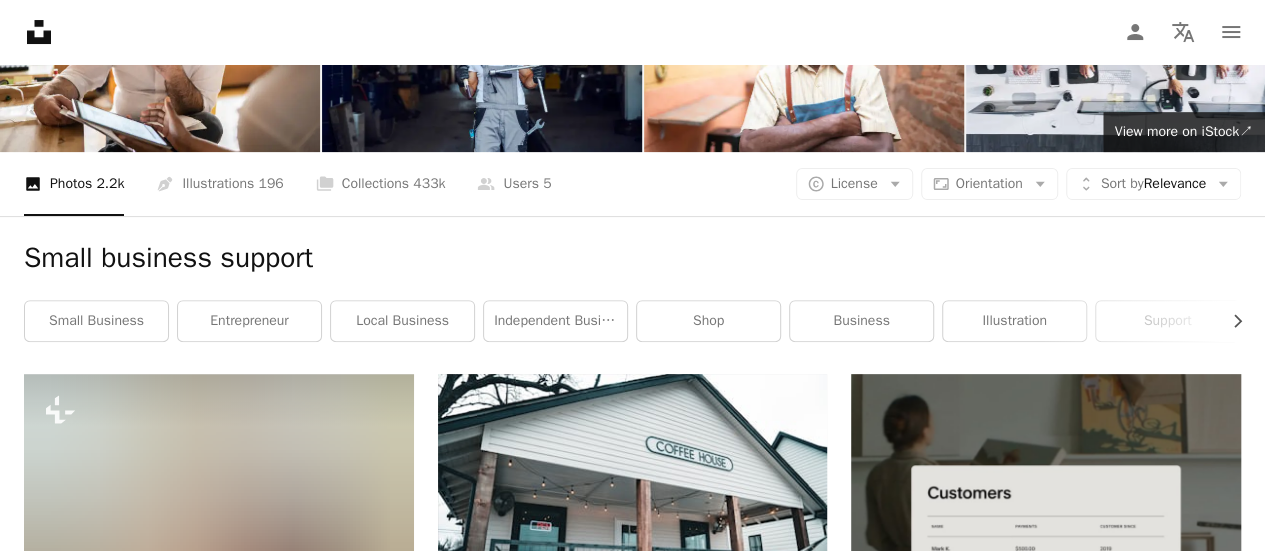 scroll, scrollTop: 0, scrollLeft: 0, axis: both 